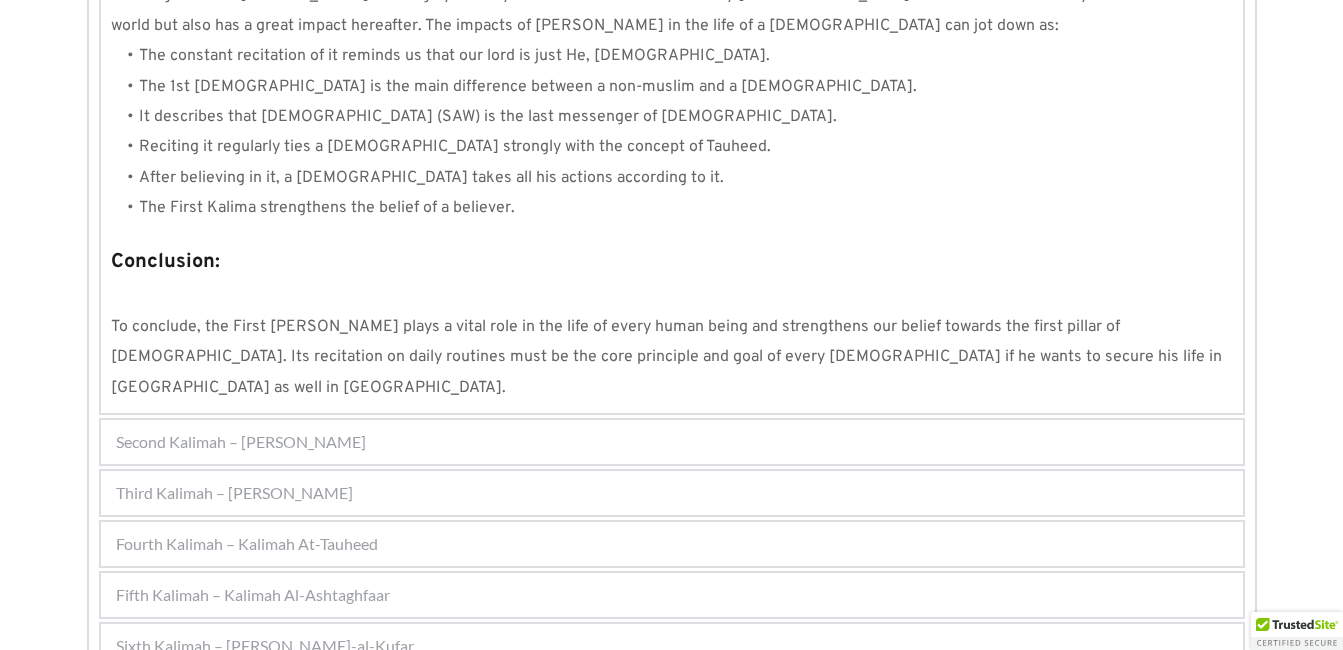 scroll, scrollTop: 1922, scrollLeft: 0, axis: vertical 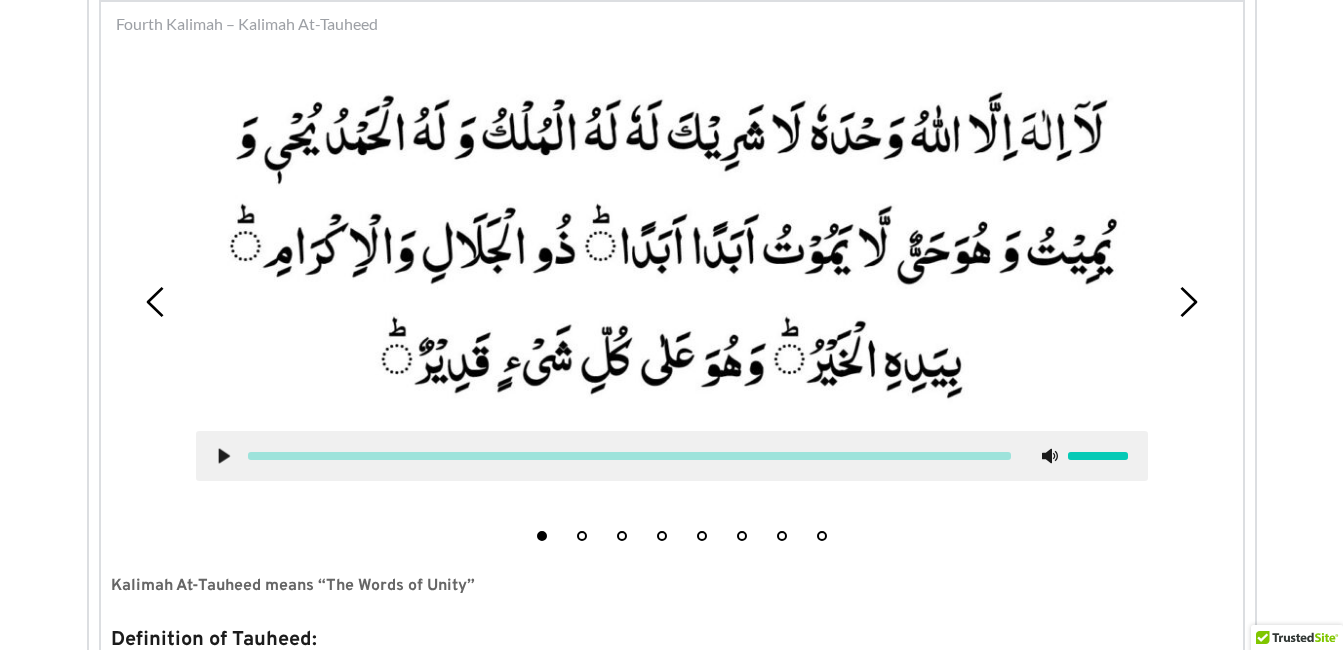 click 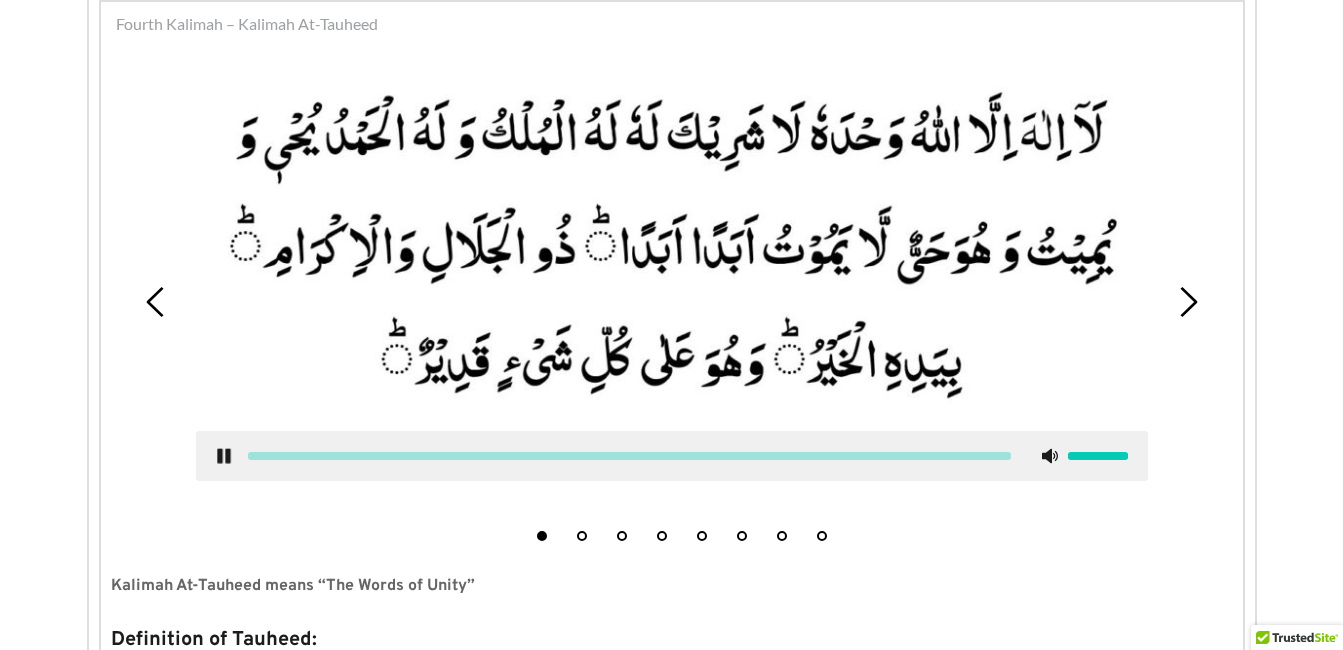 click at bounding box center [672, 456] 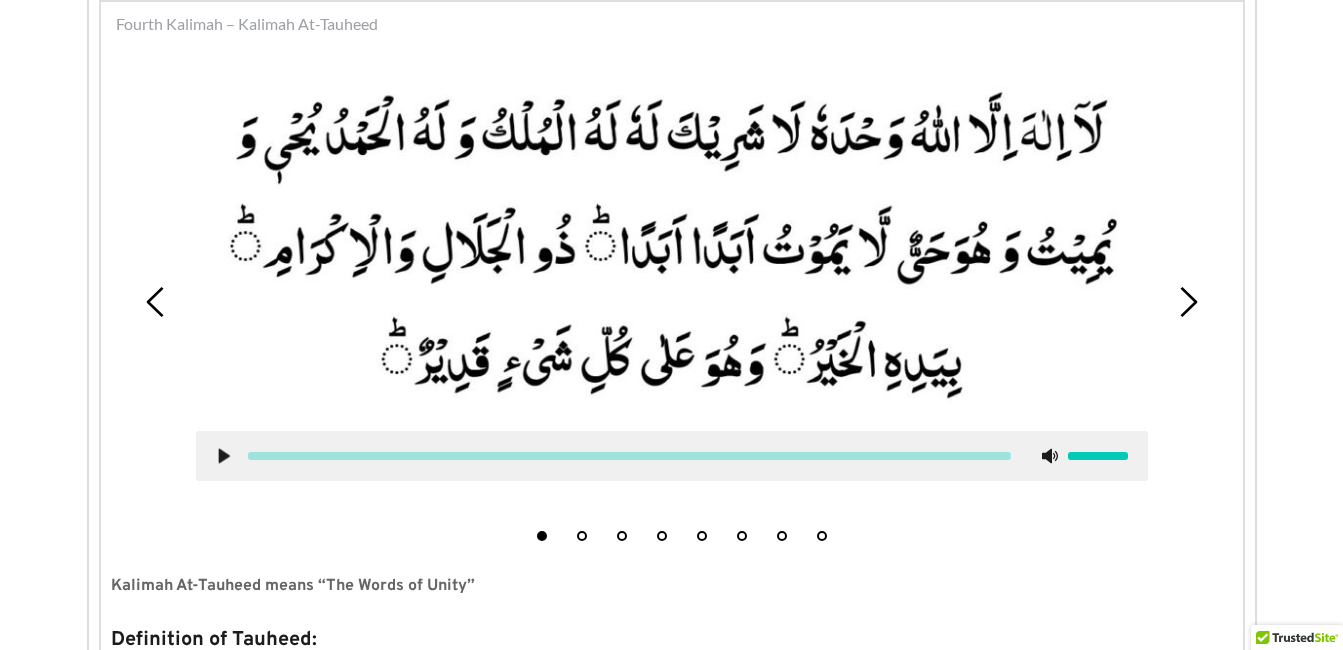 type 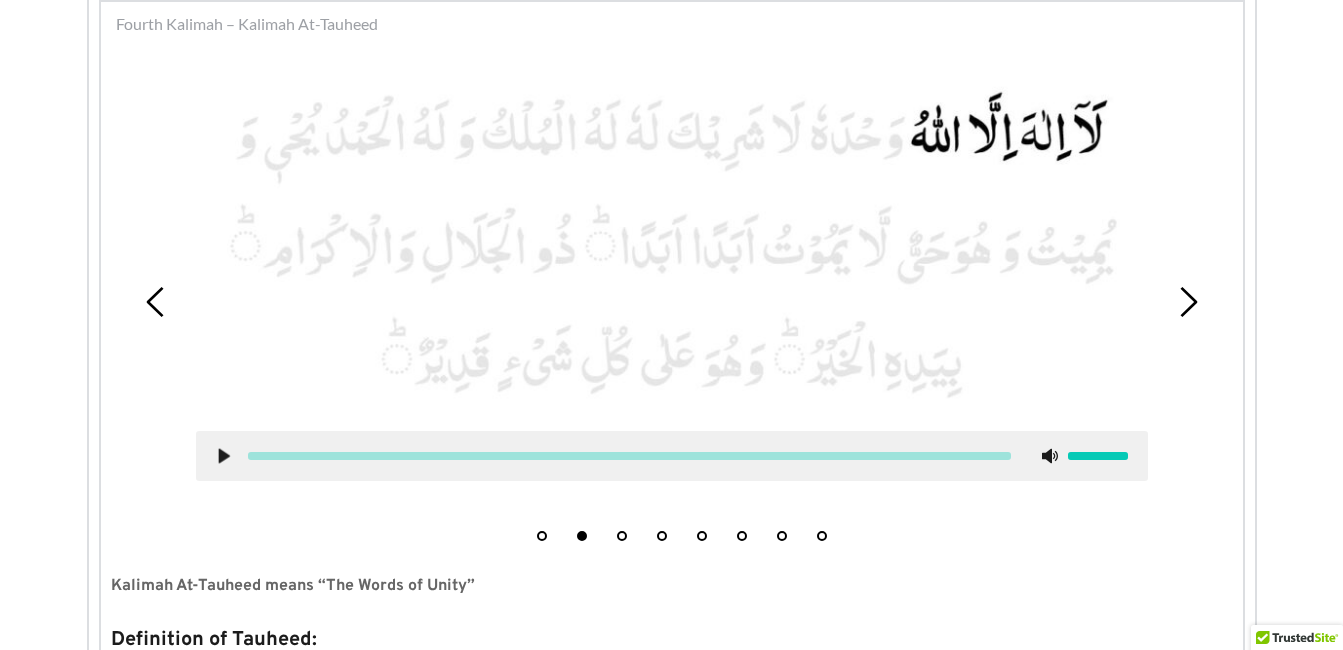 click 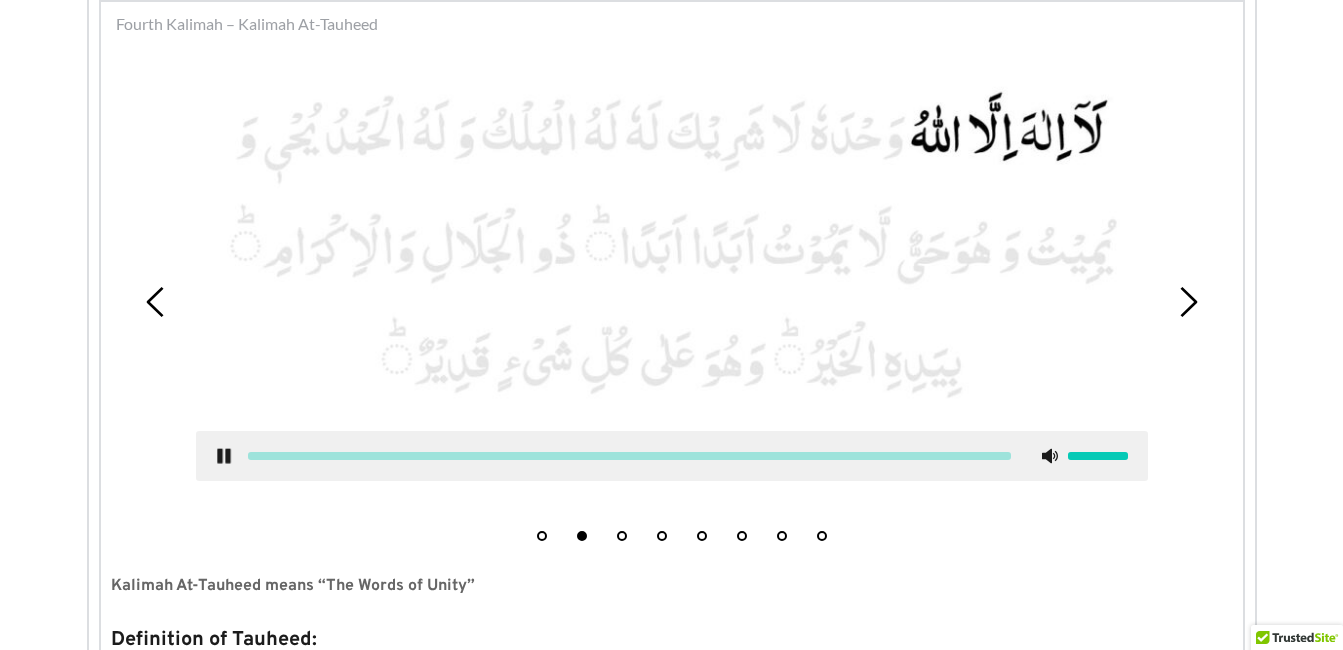 click at bounding box center (672, 456) 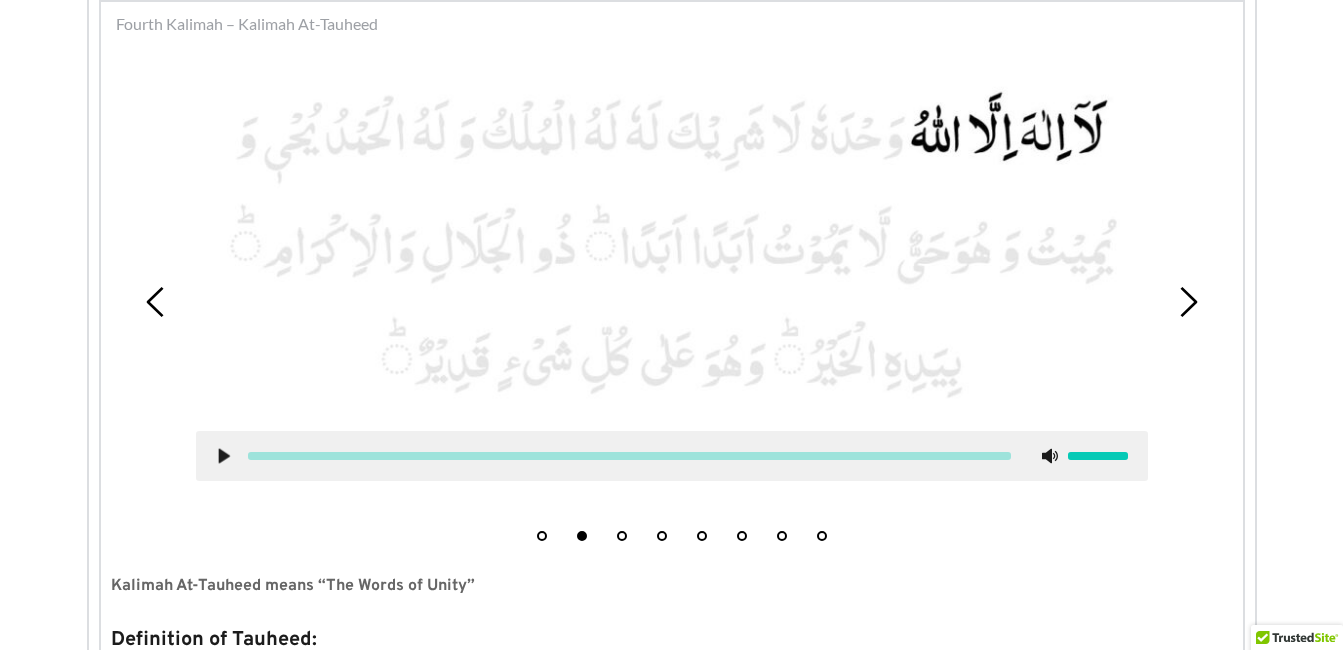click on "3" at bounding box center (622, 536) 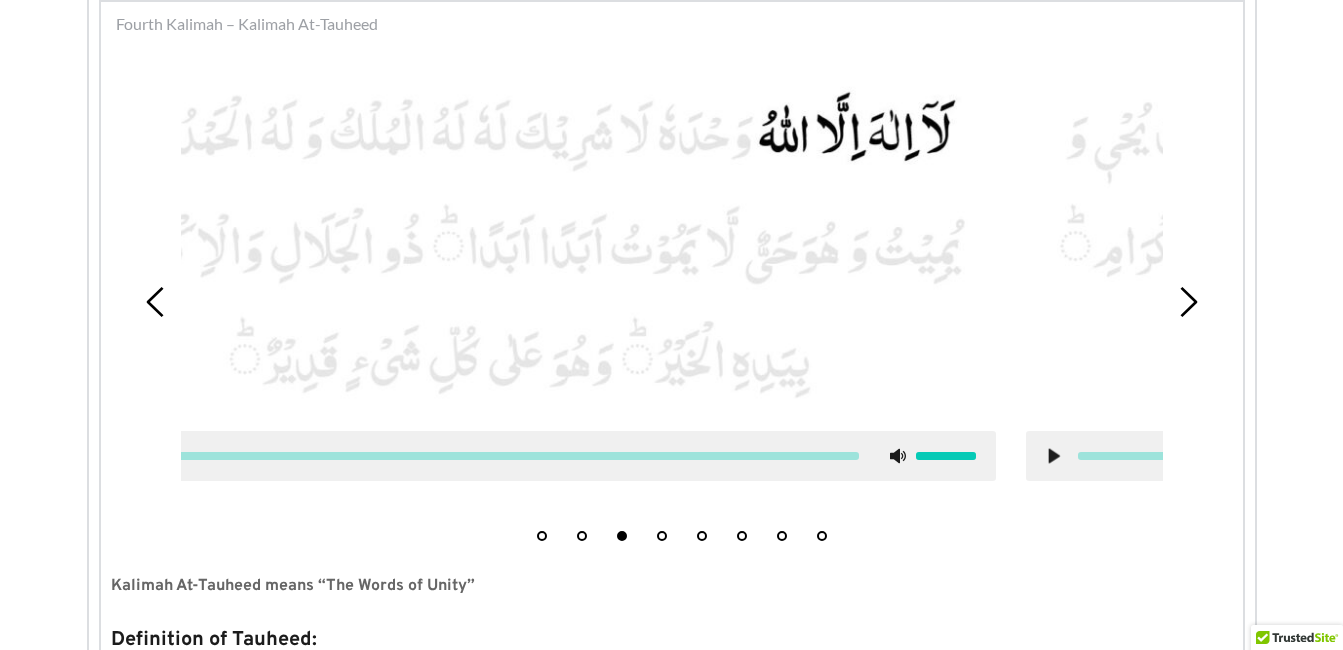 type 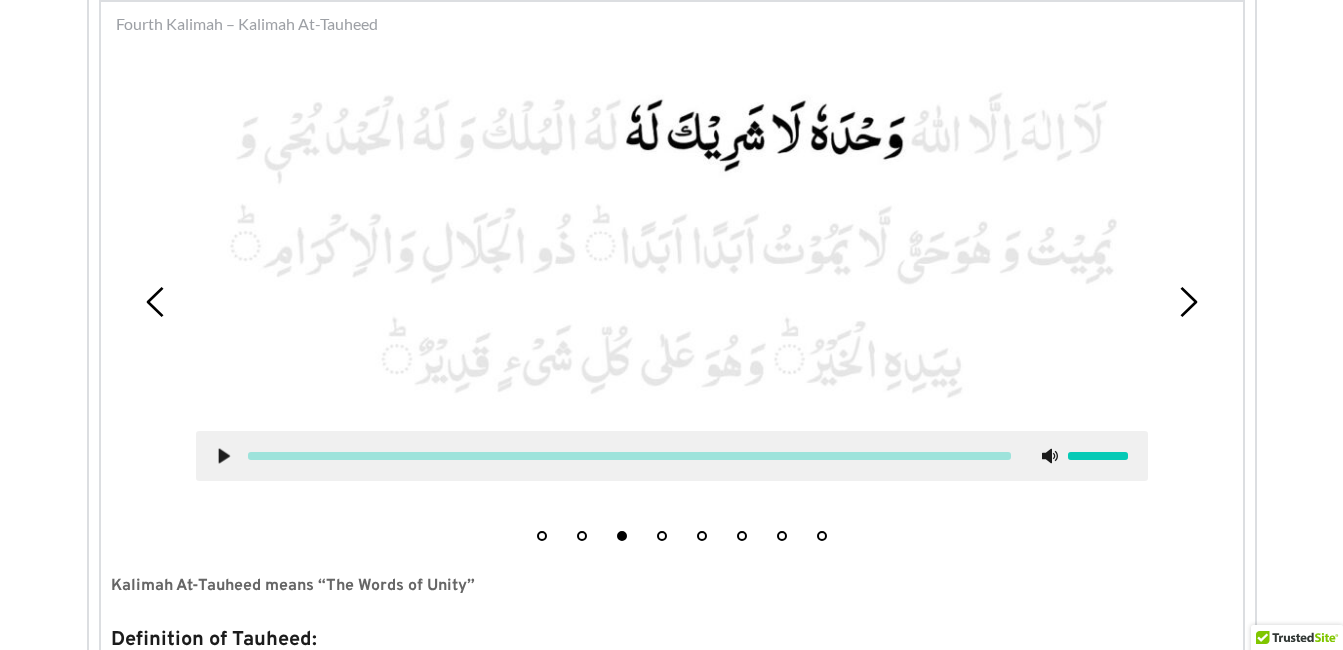 click 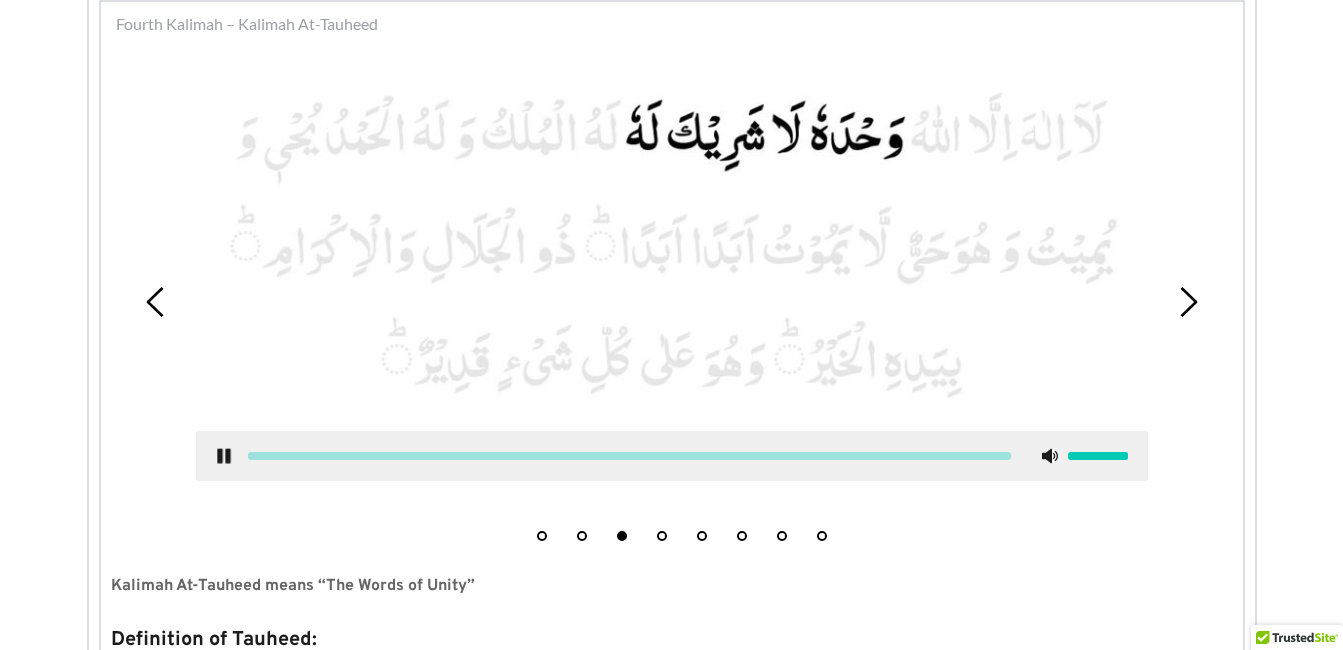 click 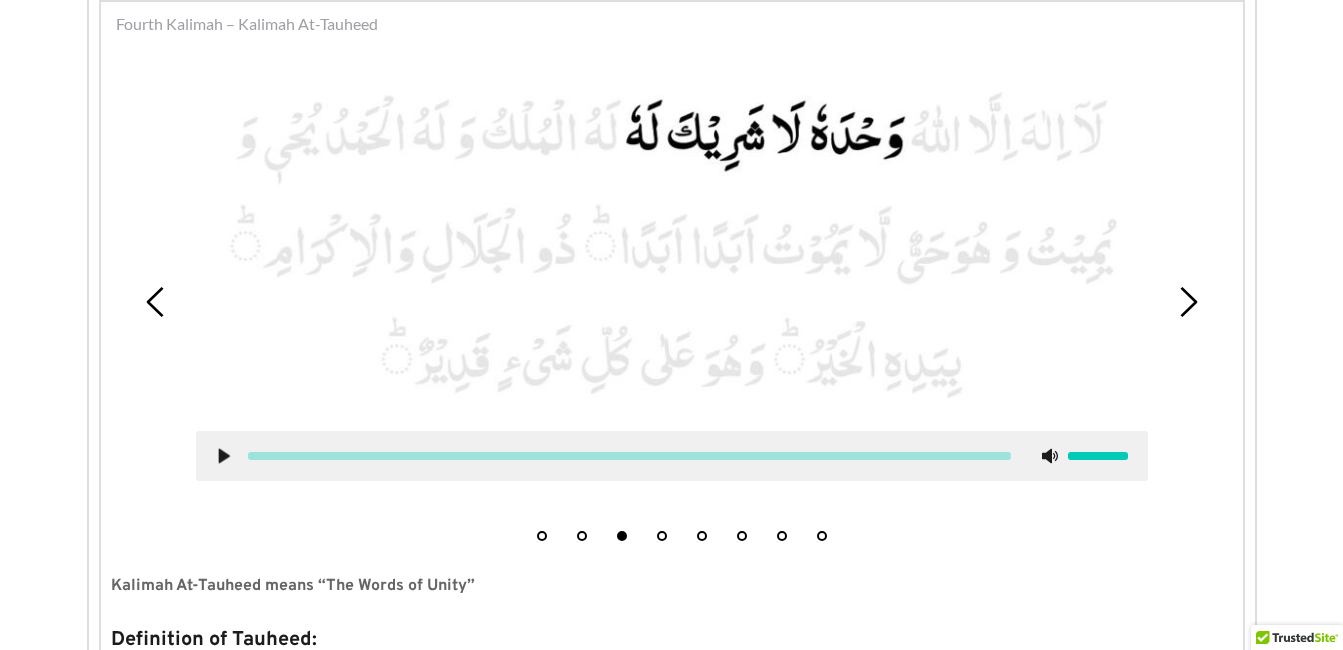 type 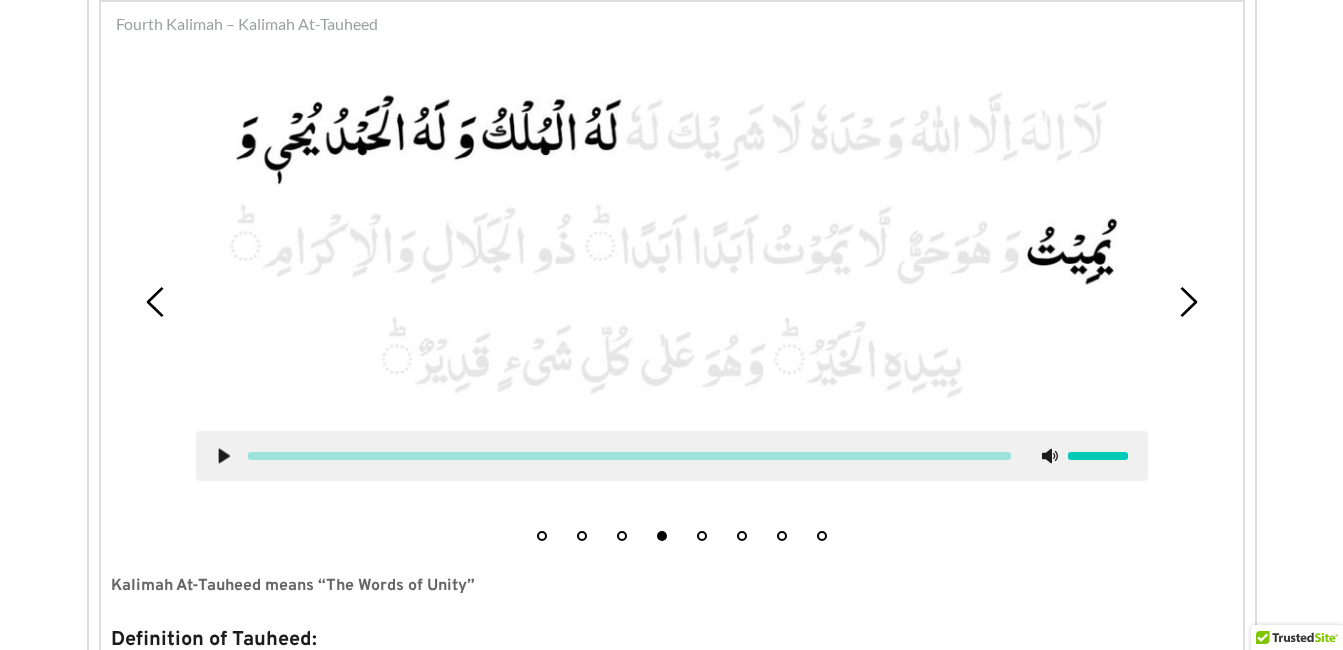 click 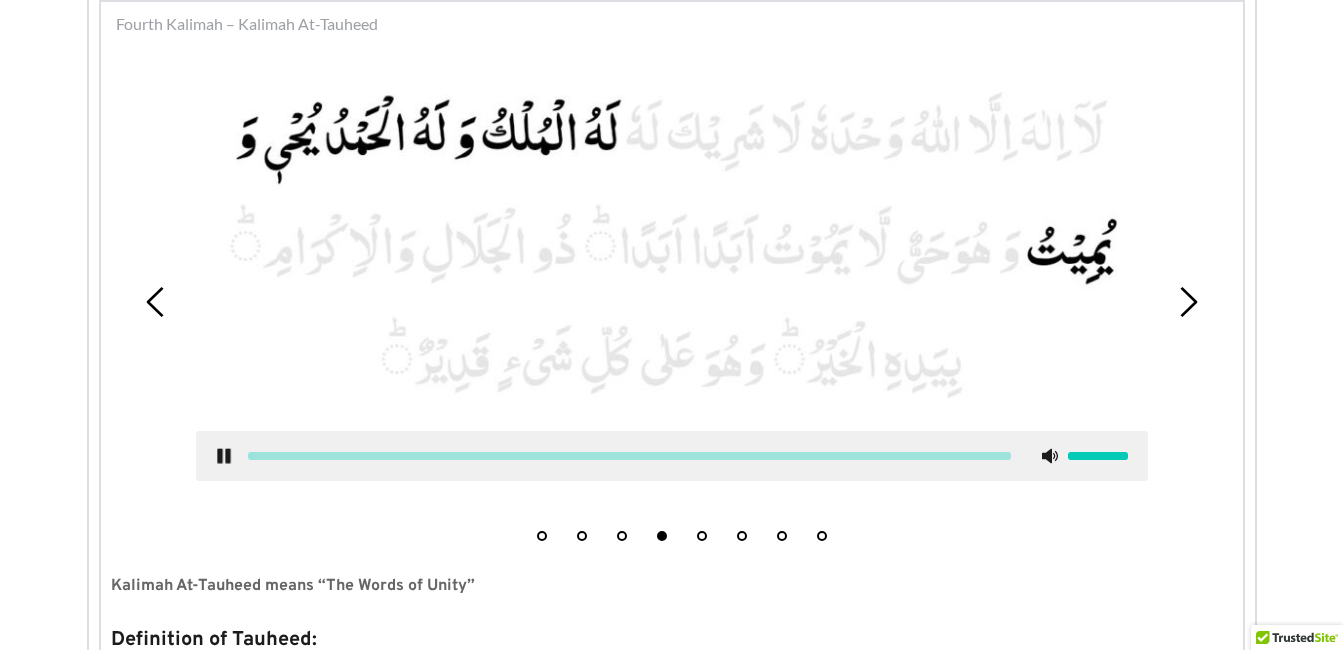 click 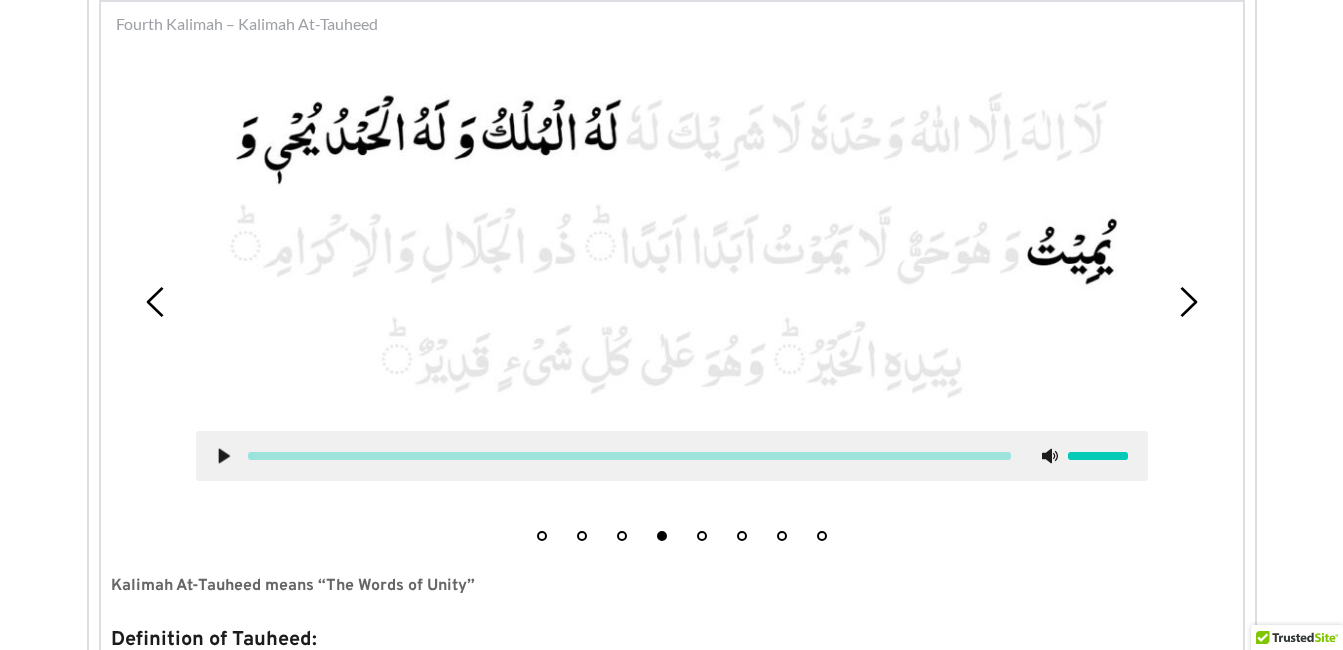 click 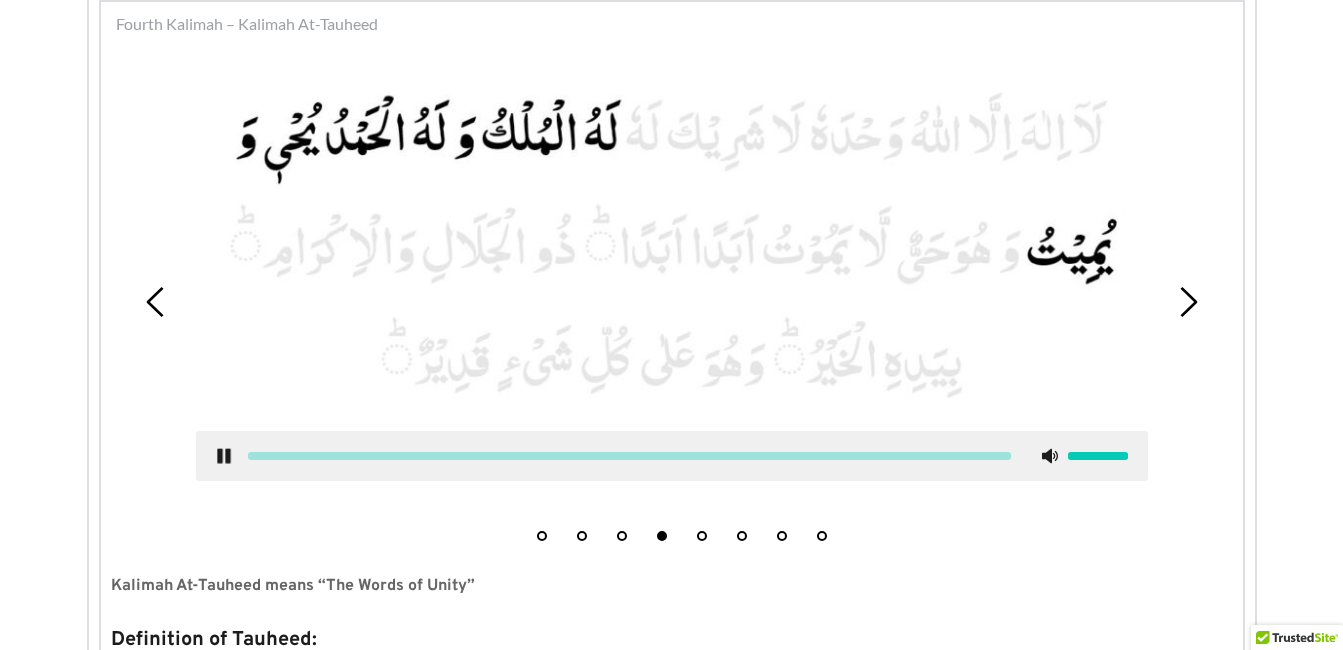 click 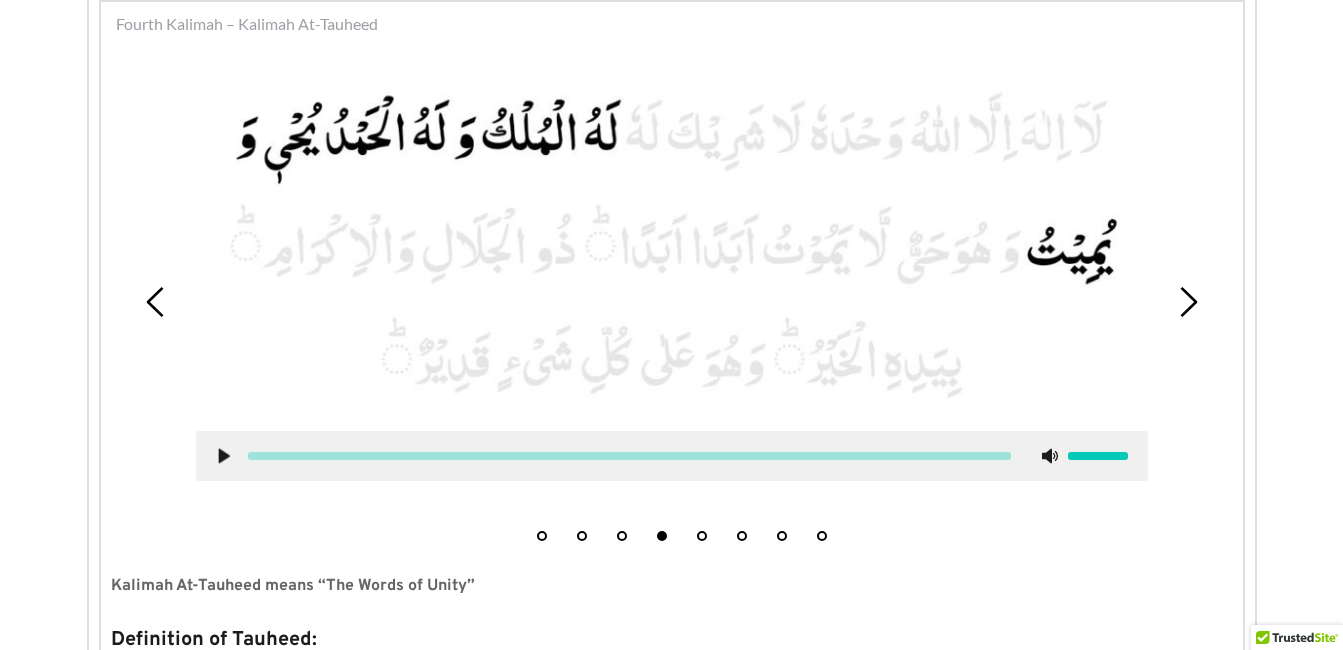 click 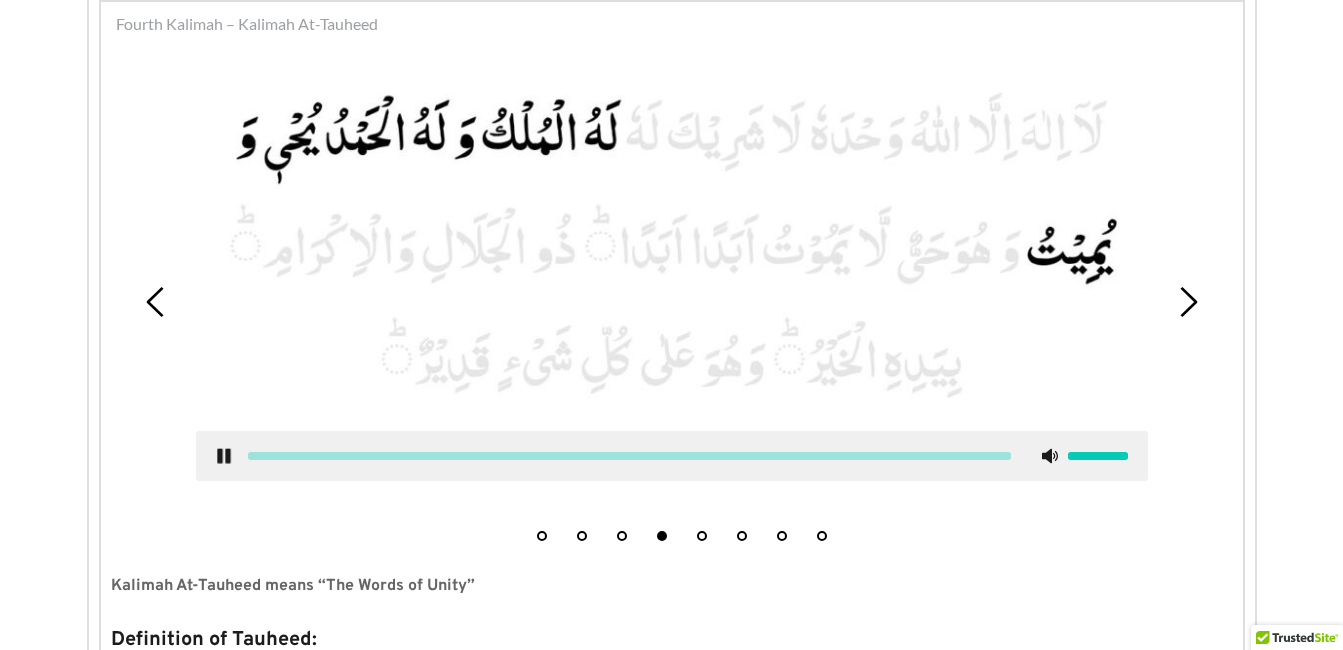 click 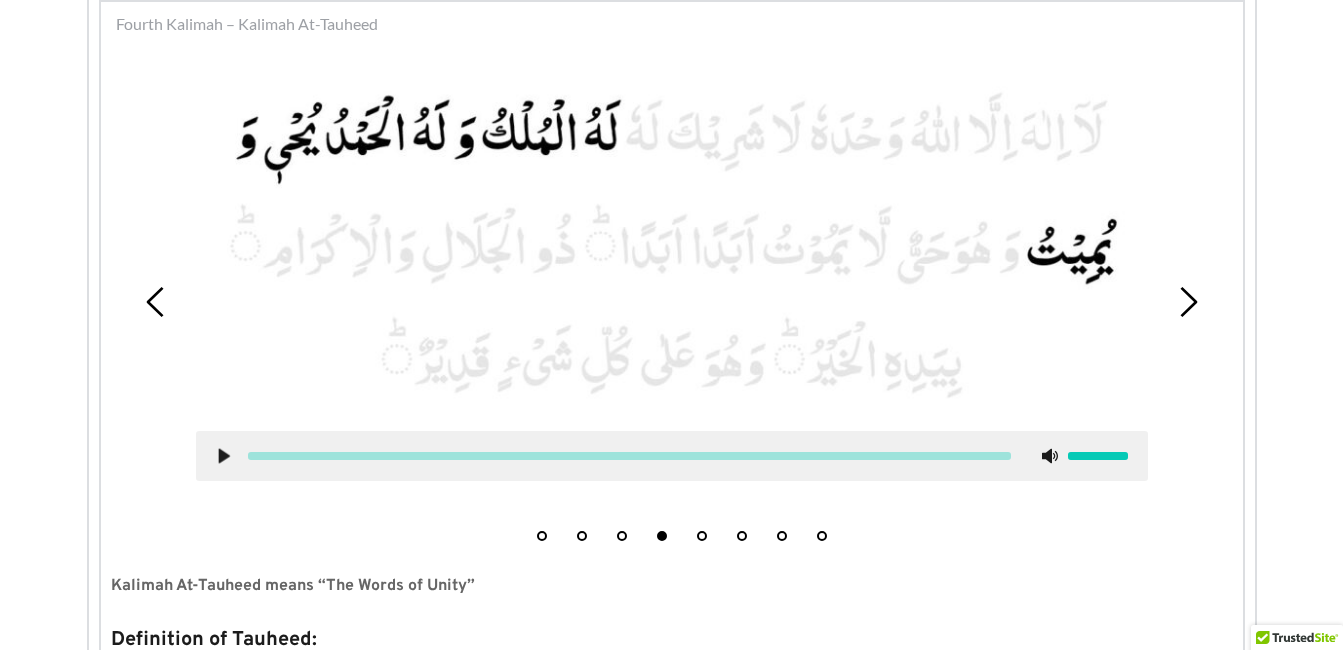 click 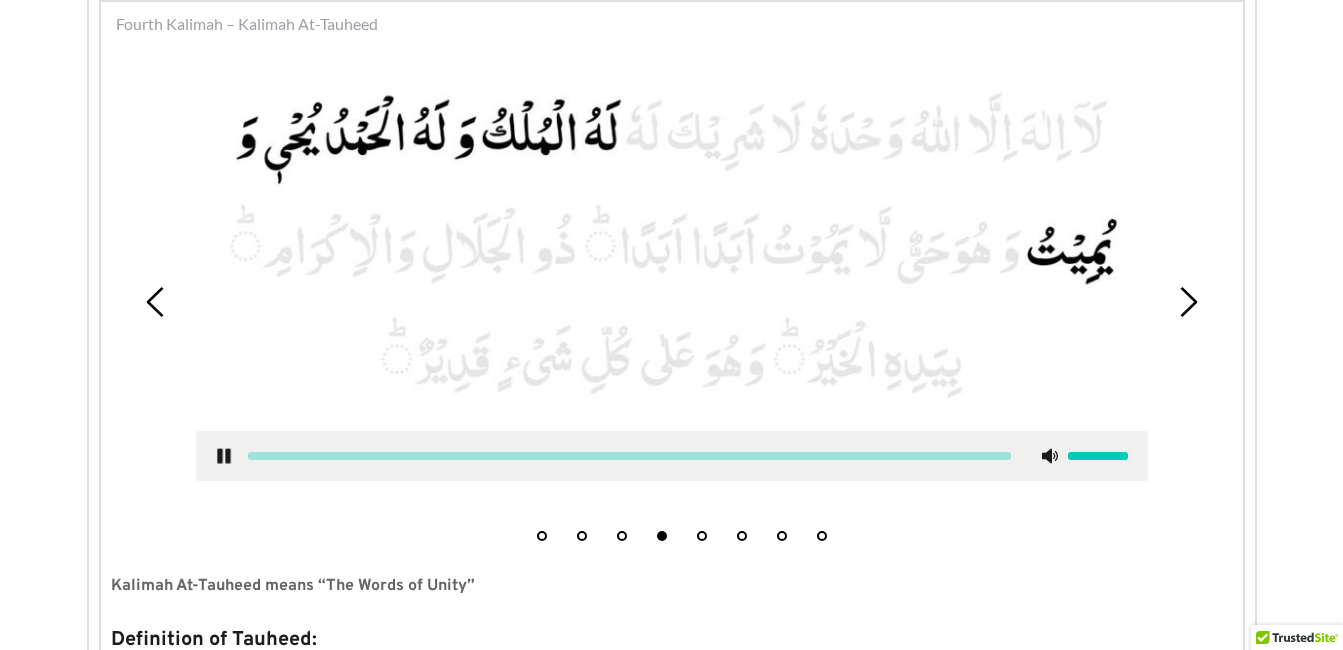click 